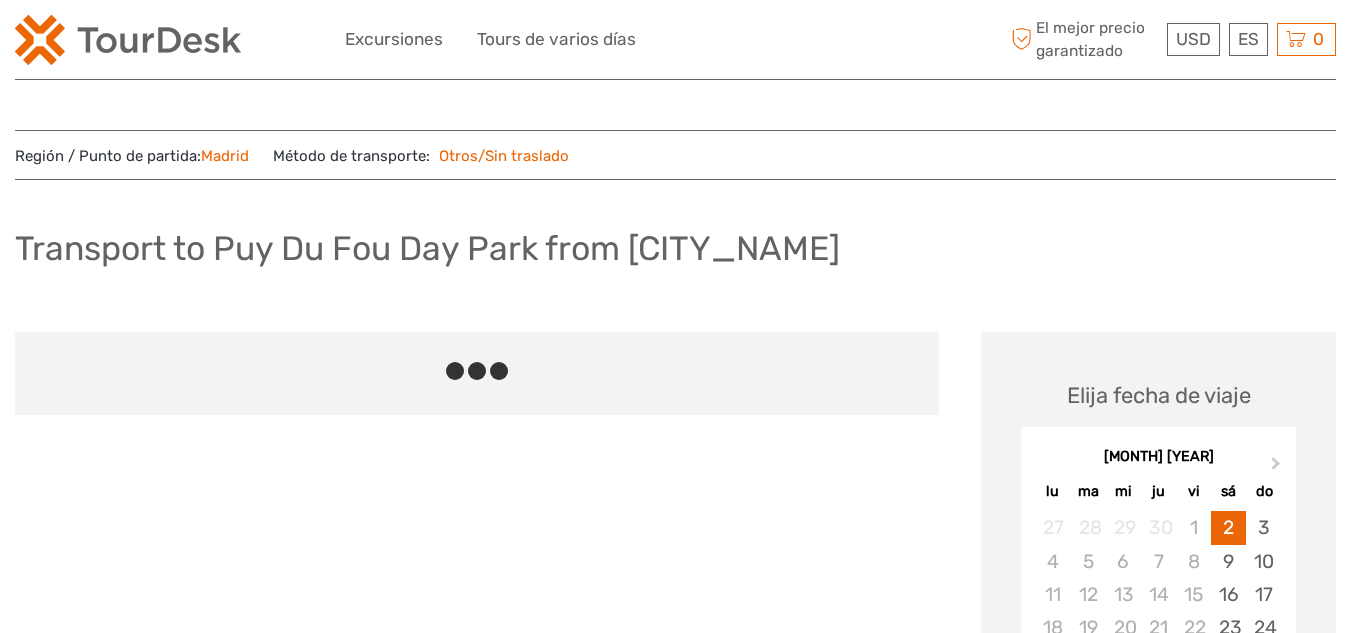scroll, scrollTop: 0, scrollLeft: 0, axis: both 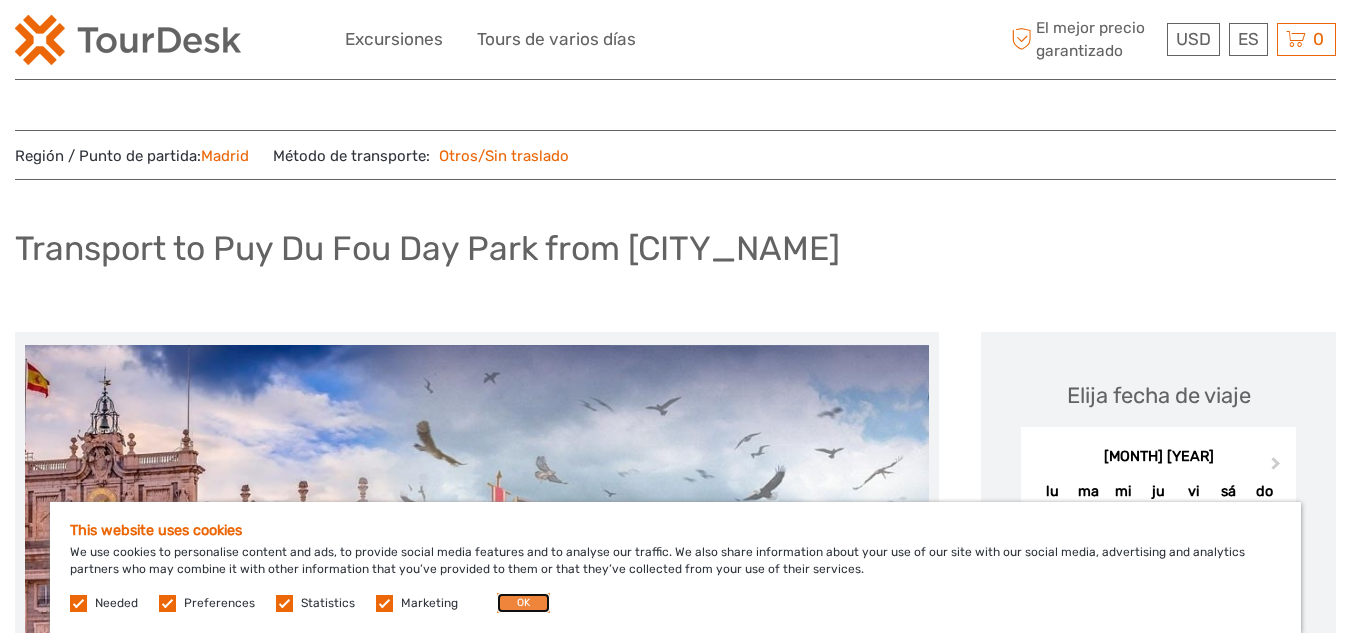click on "OK" at bounding box center [523, 603] 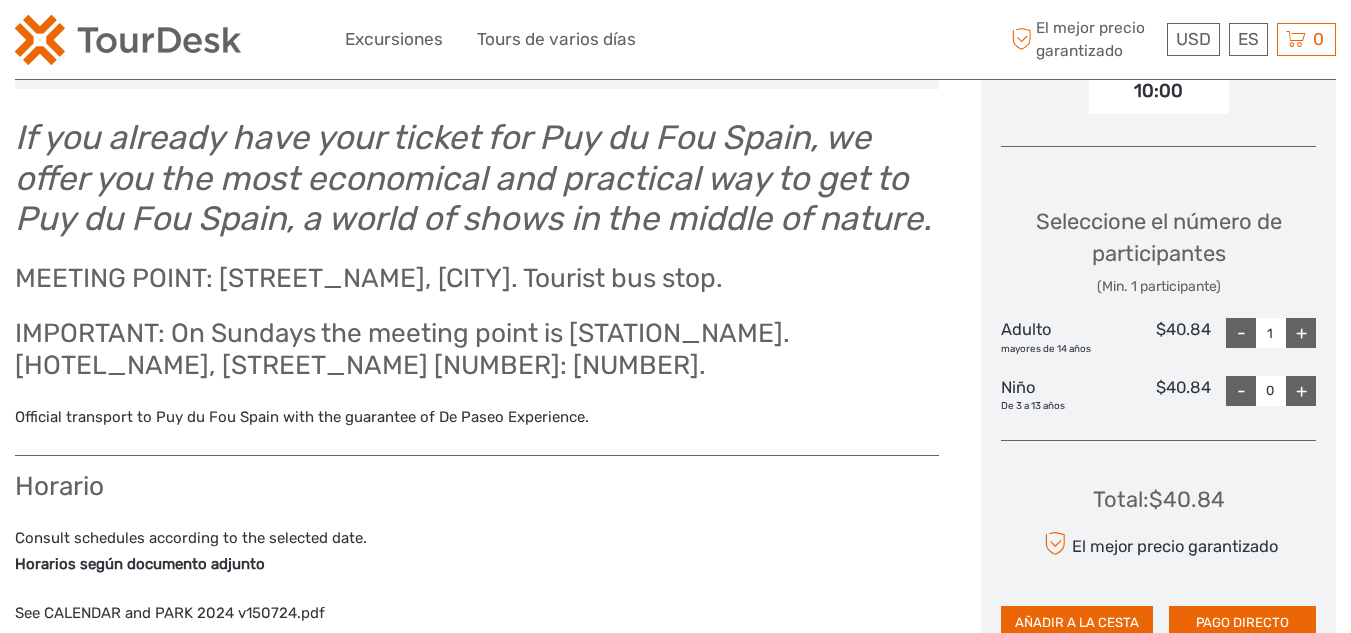 scroll, scrollTop: 700, scrollLeft: 0, axis: vertical 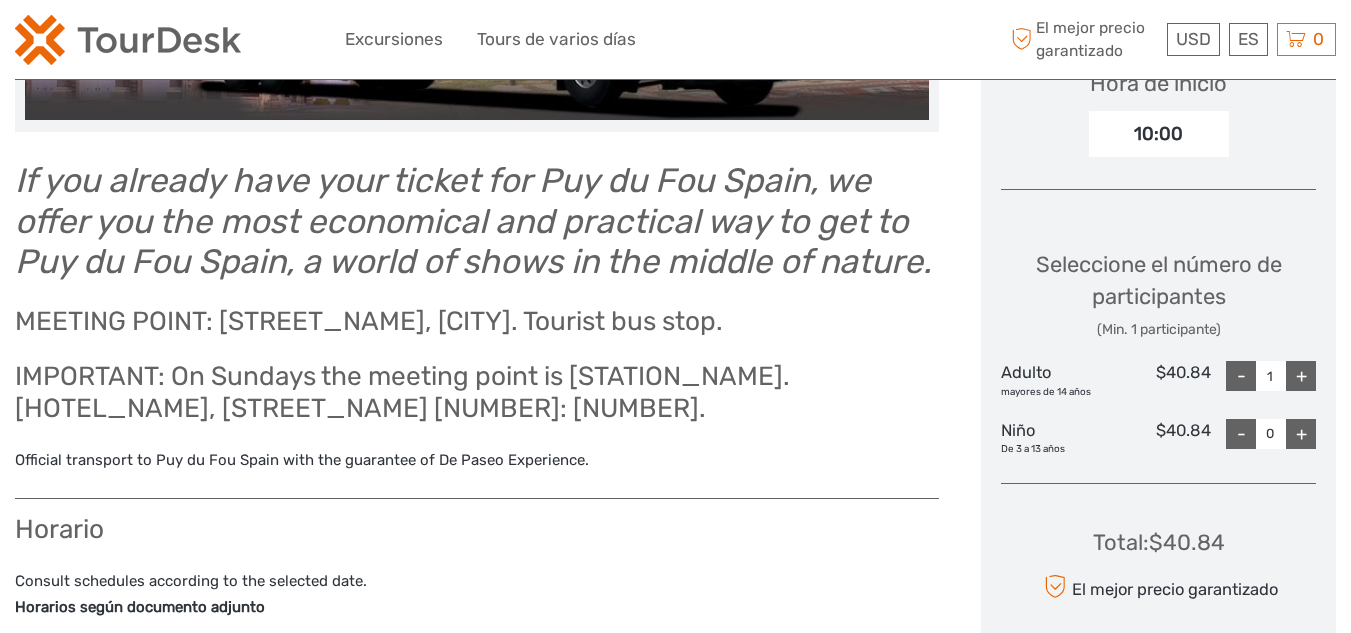 click on "+" at bounding box center [1301, 376] 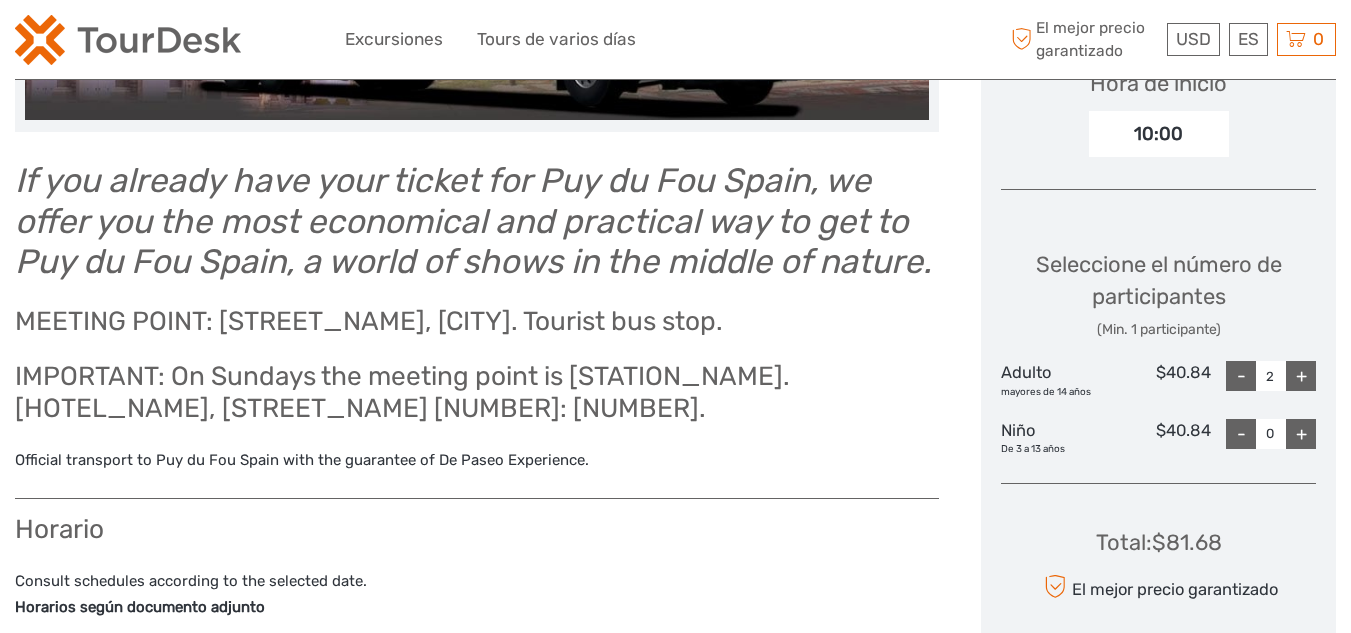 click on "+" at bounding box center [1301, 376] 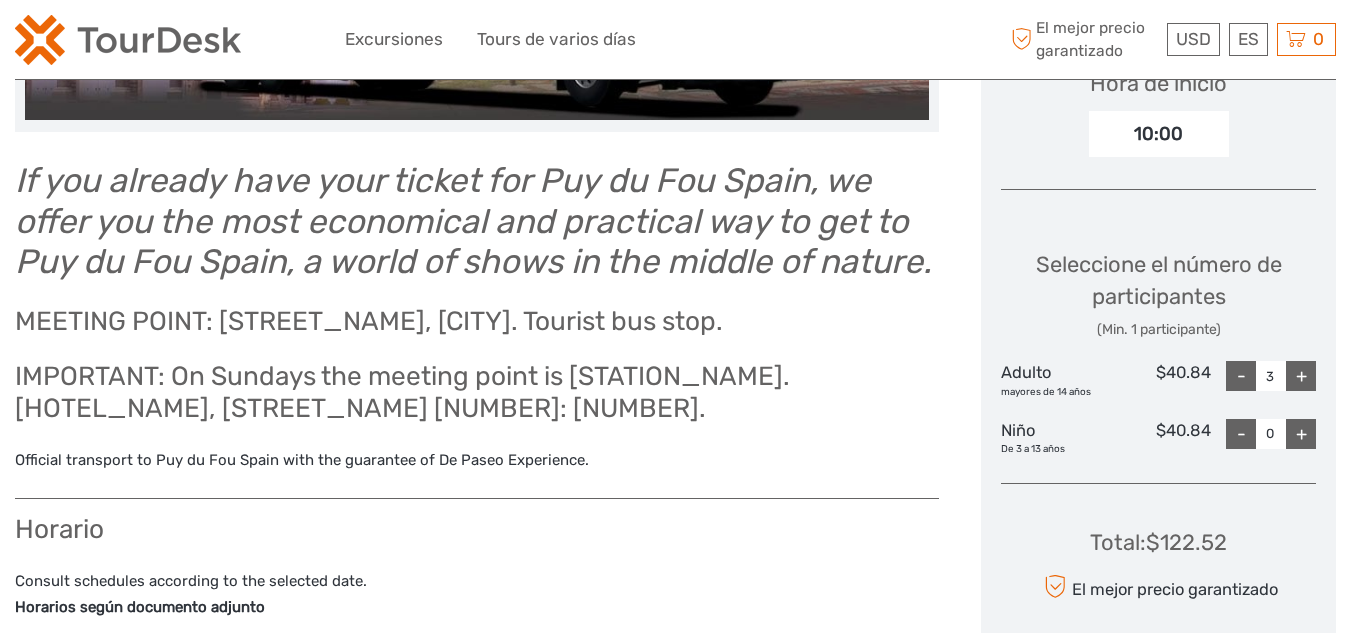 click on "+" at bounding box center (1301, 376) 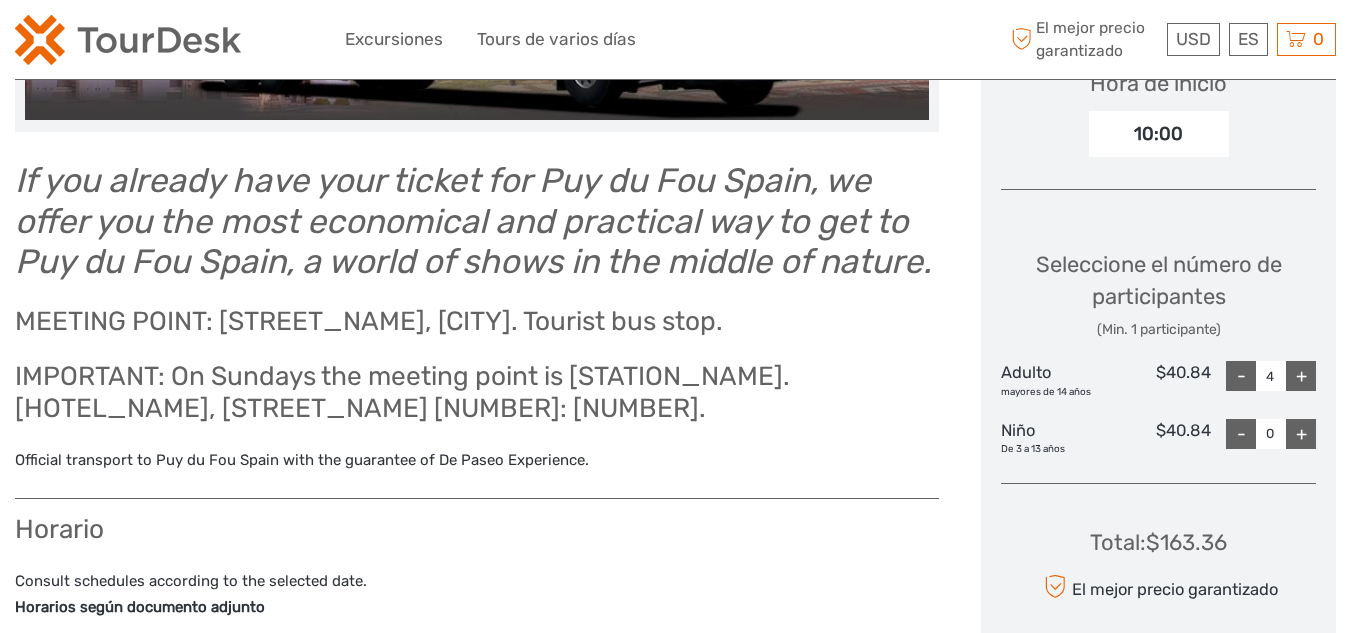 click on "+" at bounding box center (1301, 434) 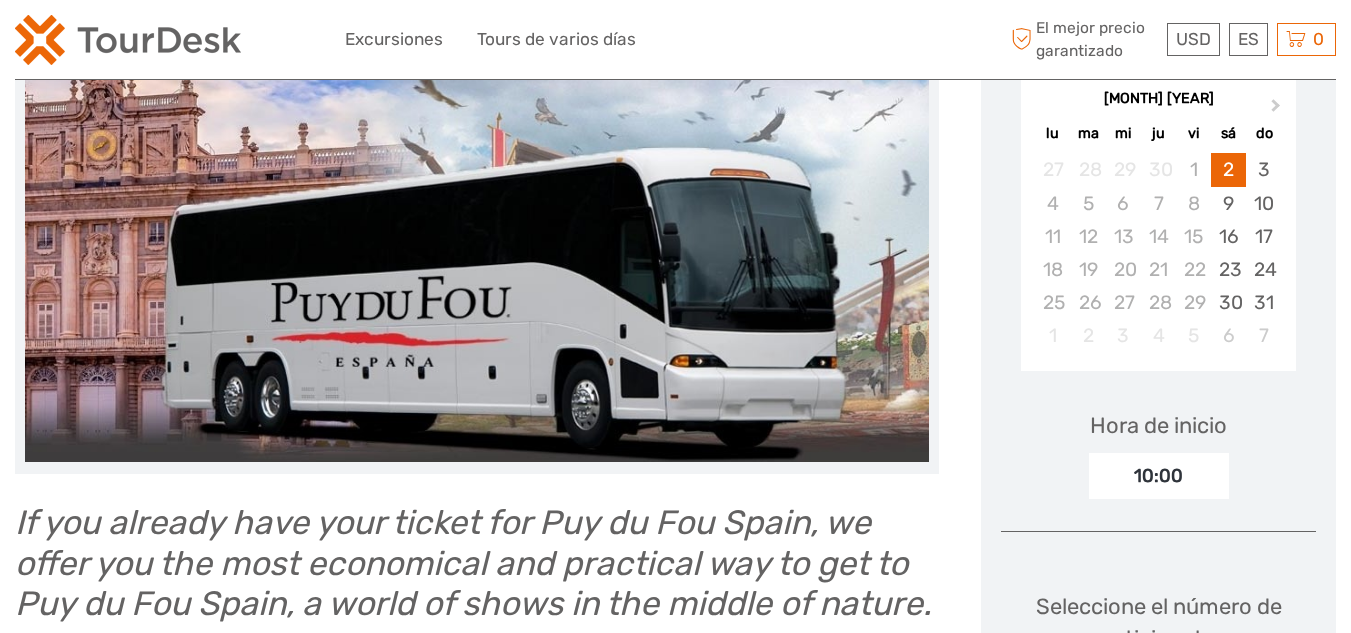 scroll, scrollTop: 300, scrollLeft: 0, axis: vertical 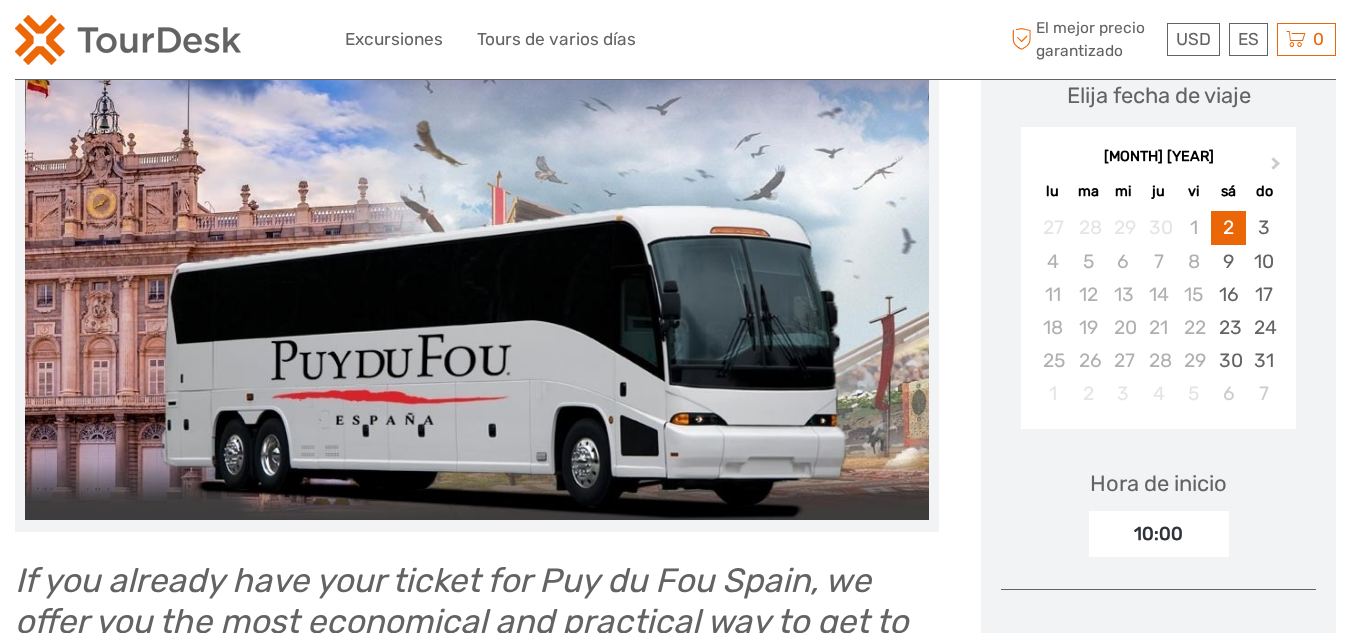 click on "[MONTH] [YEAR]" at bounding box center (1158, 157) 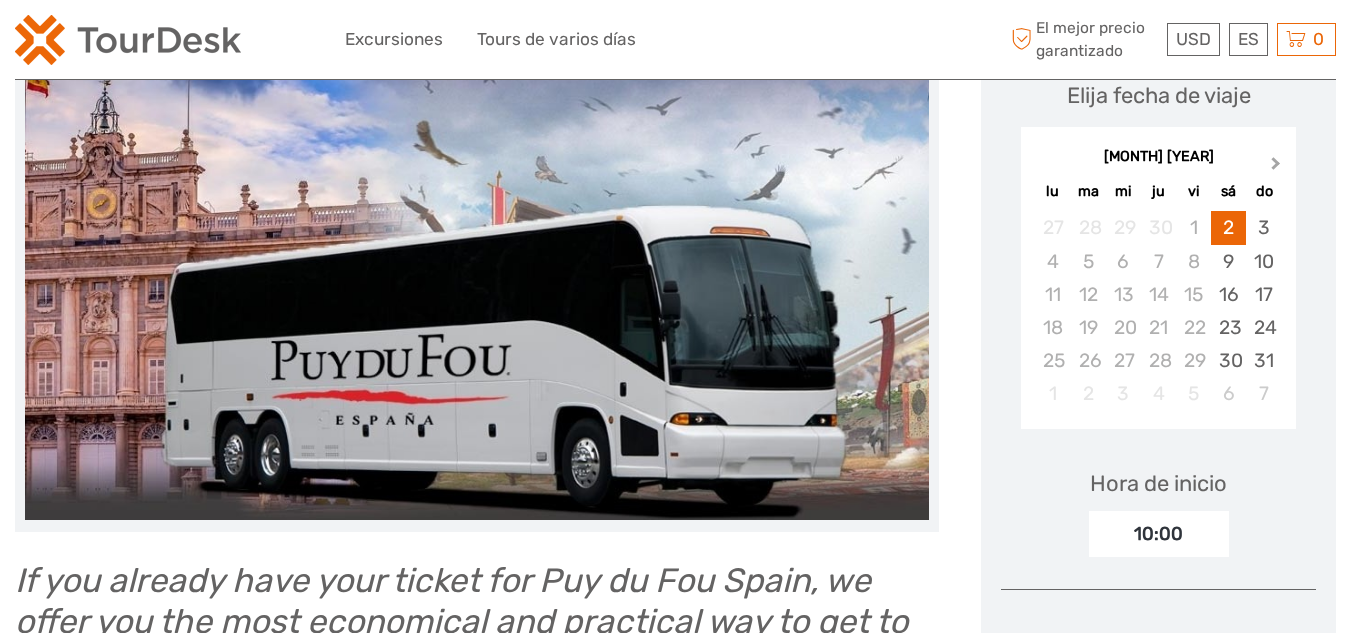 click on "Next Month" at bounding box center (1278, 168) 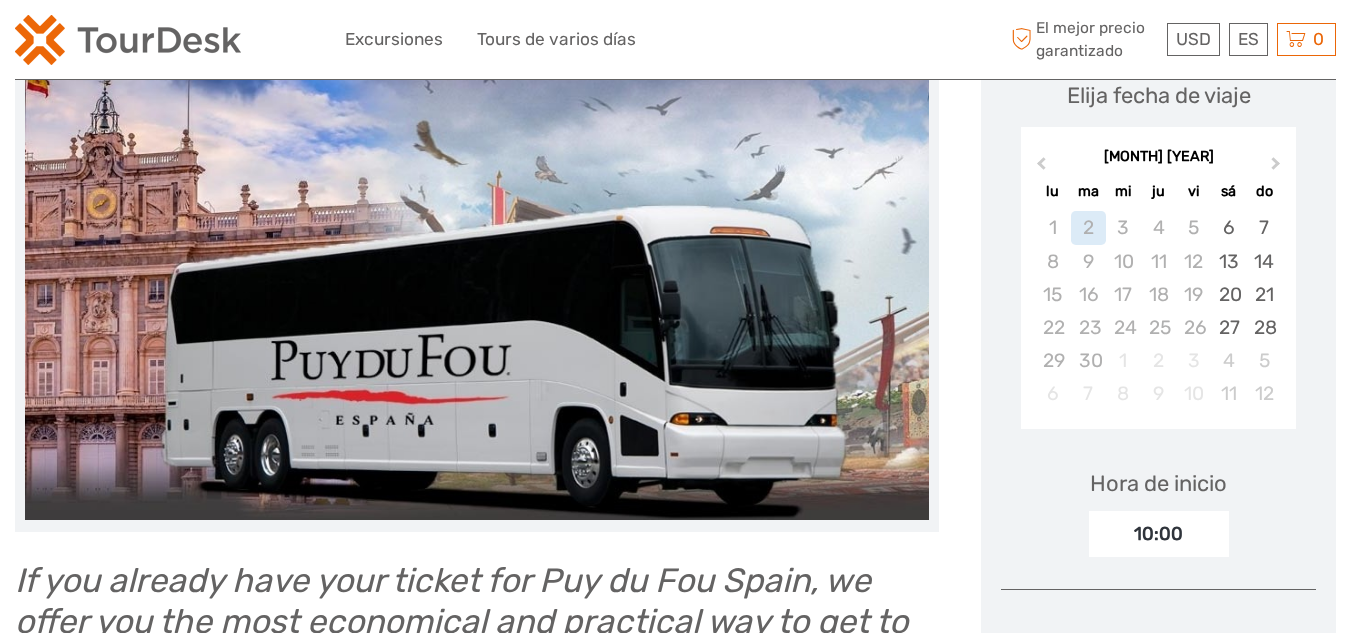 click on "Next Month" at bounding box center [1278, 168] 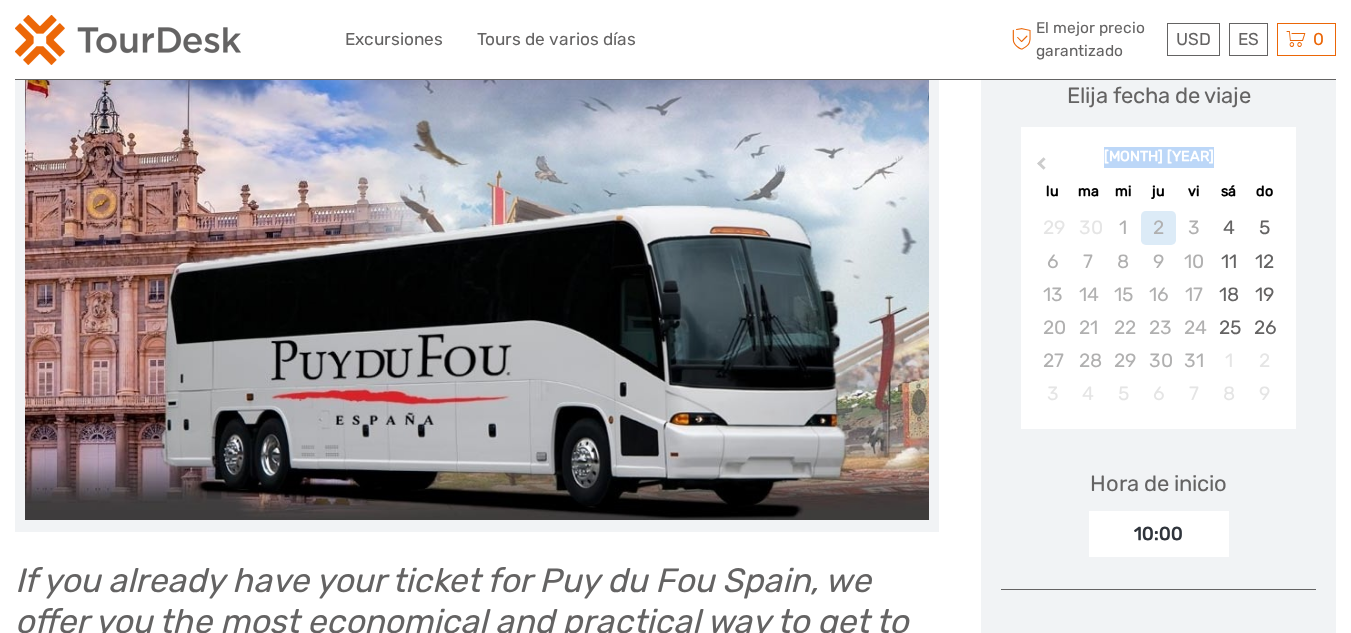 click on "[MONTH] [YEAR]" at bounding box center [1158, 157] 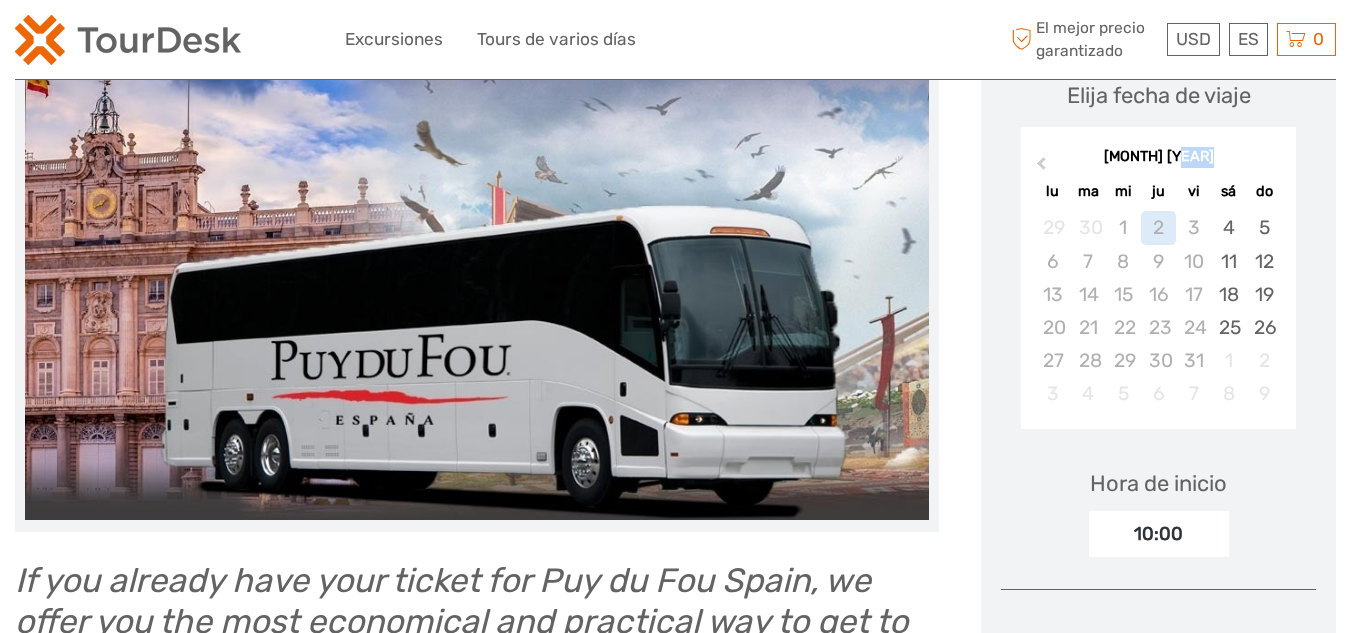 click on "[MONTH] [YEAR]" at bounding box center (1158, 157) 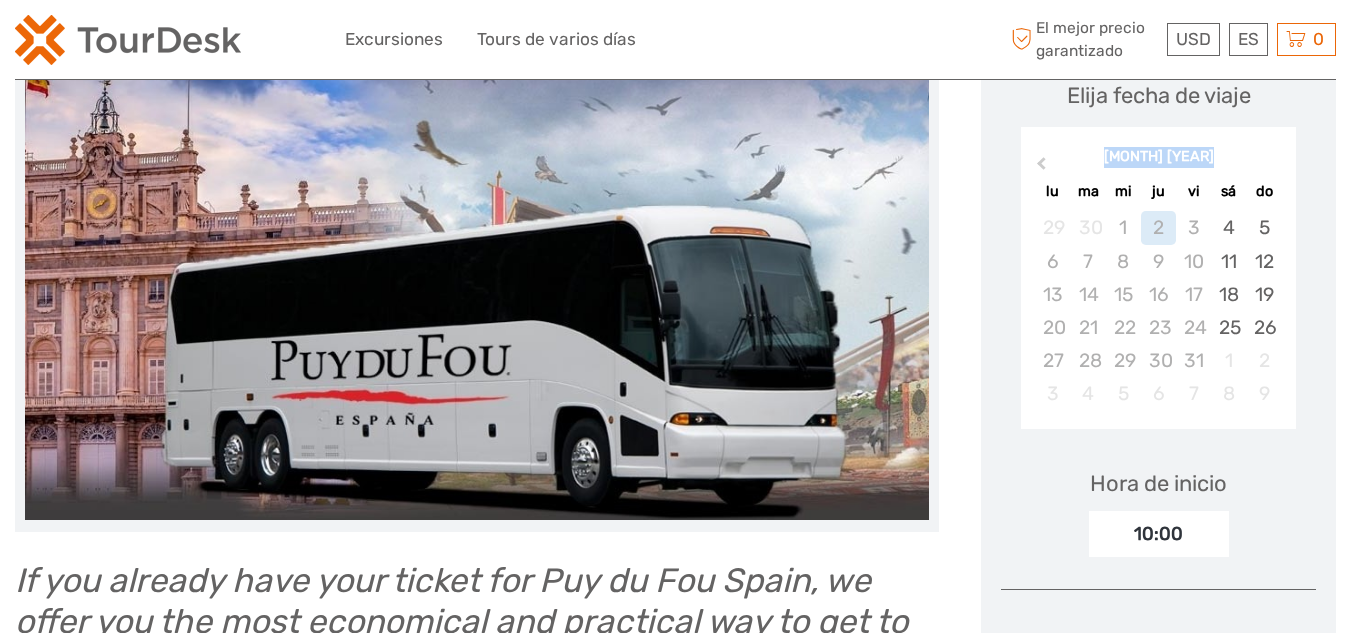 click on "[MONTH] [YEAR]" at bounding box center (1158, 157) 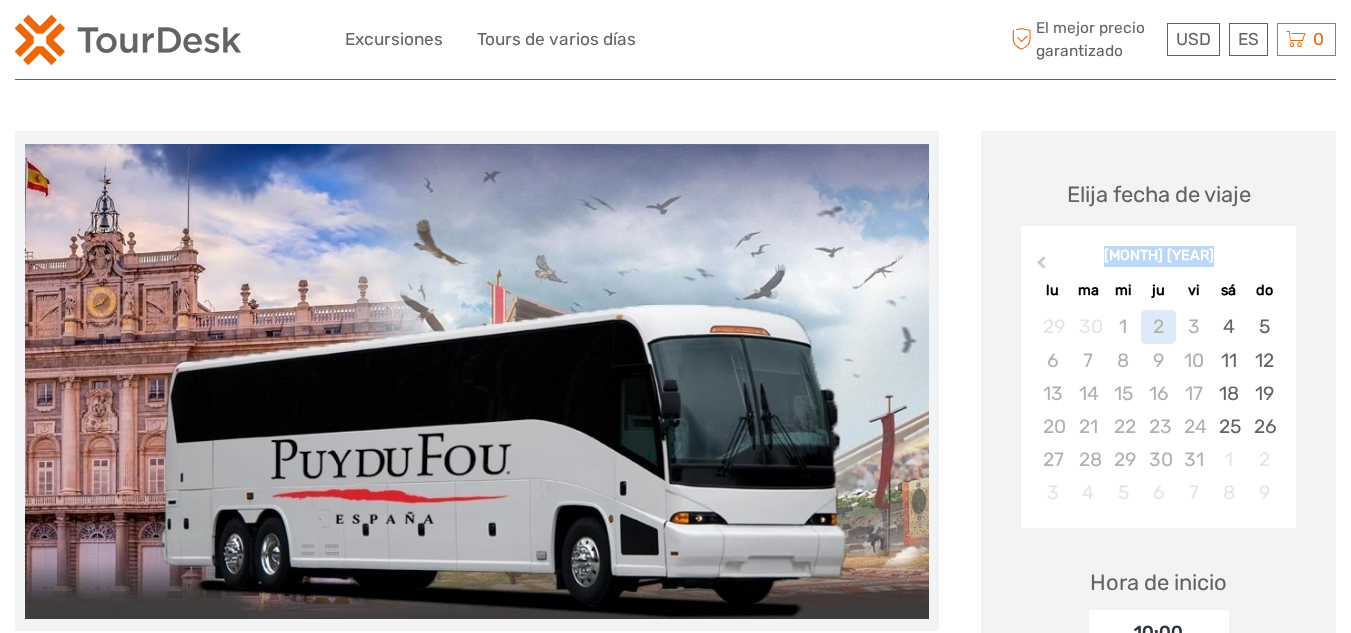 scroll, scrollTop: 200, scrollLeft: 0, axis: vertical 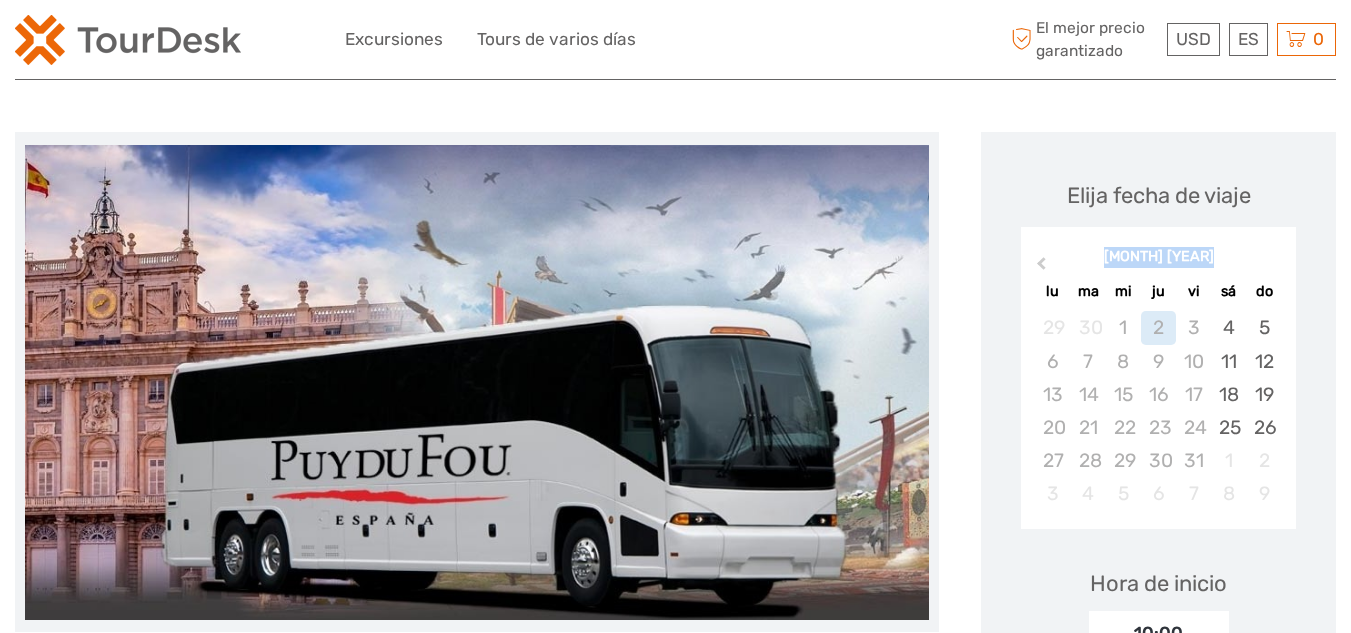 click on "[MONTH] [YEAR]" at bounding box center [1158, 257] 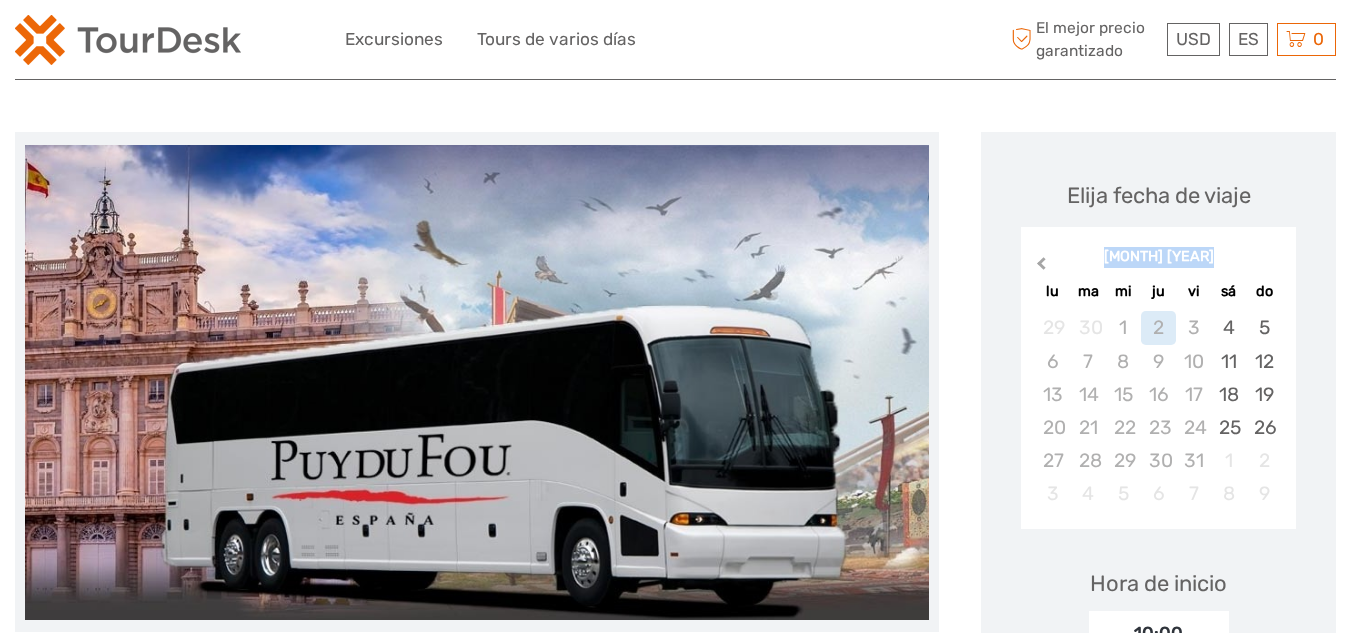 click on "Previous Month" at bounding box center (1039, 268) 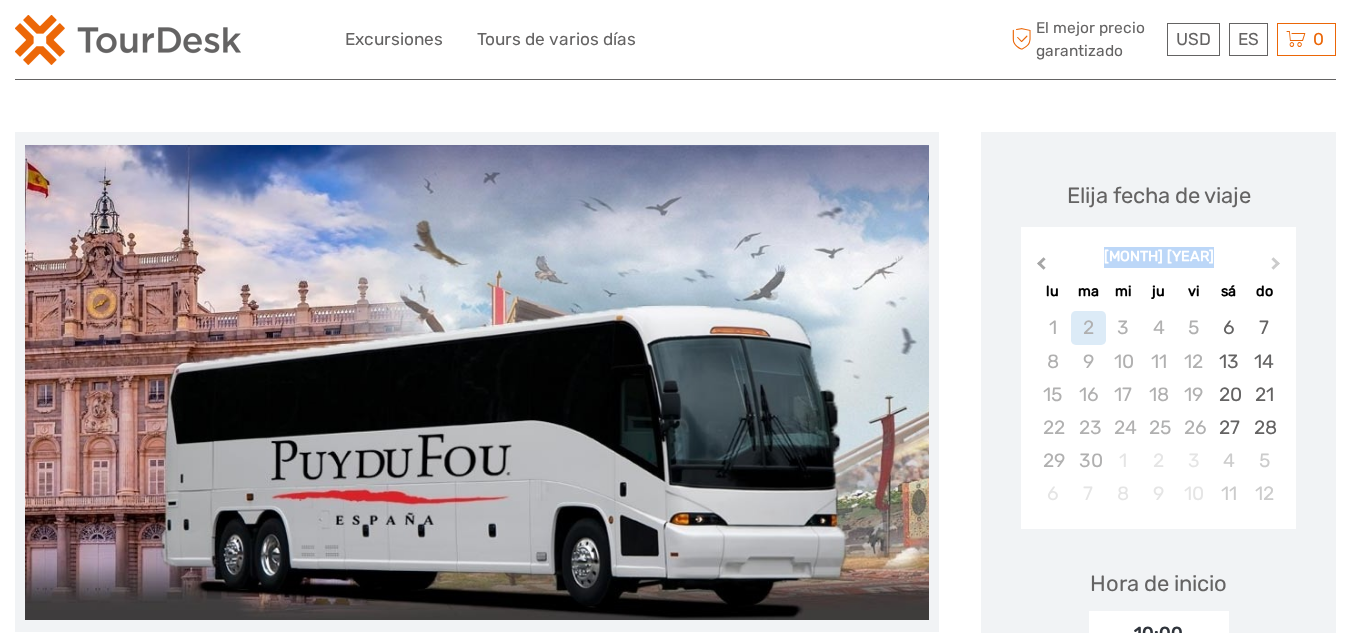 click on "Previous Month" at bounding box center [1039, 268] 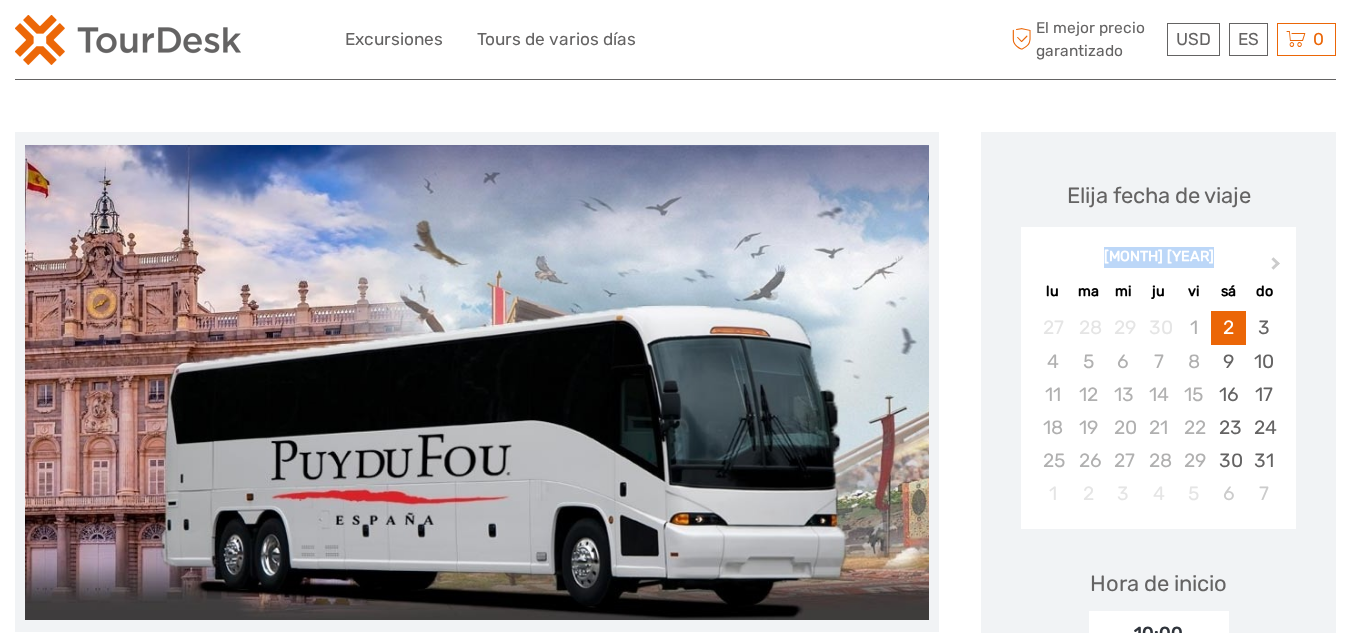 click on "[MONTH] [YEAR]" at bounding box center [1158, 257] 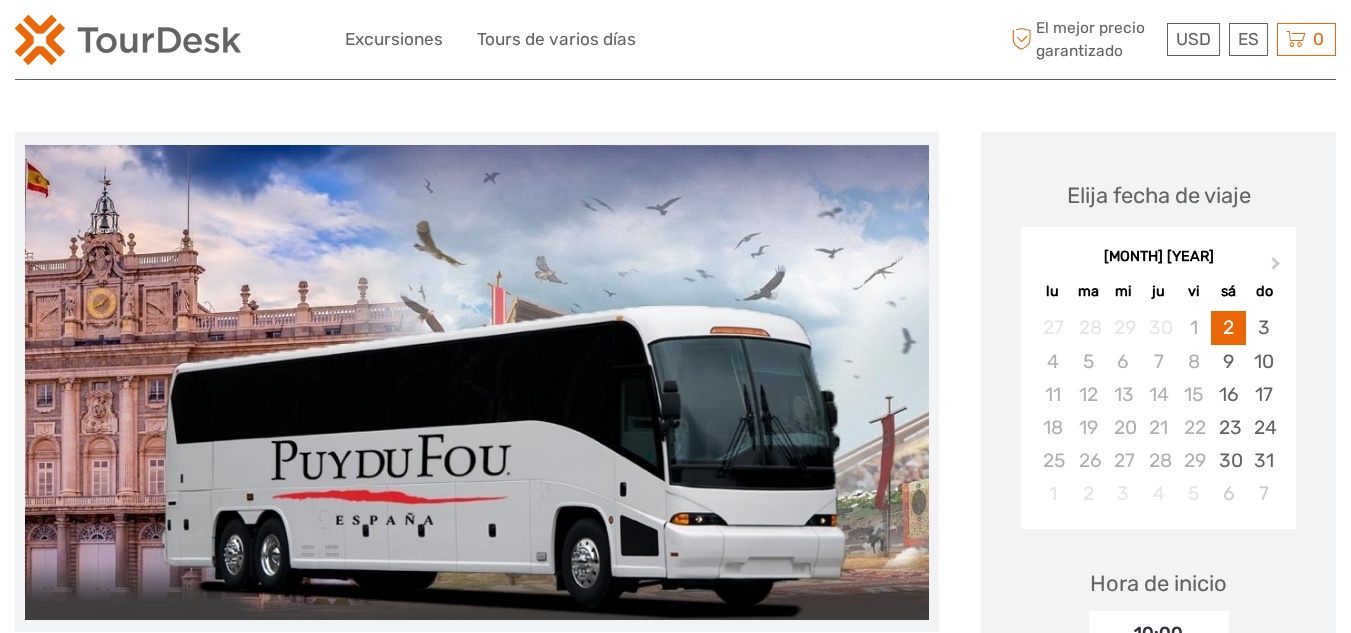 click on "[MONTH] [YEAR]" at bounding box center (1158, 257) 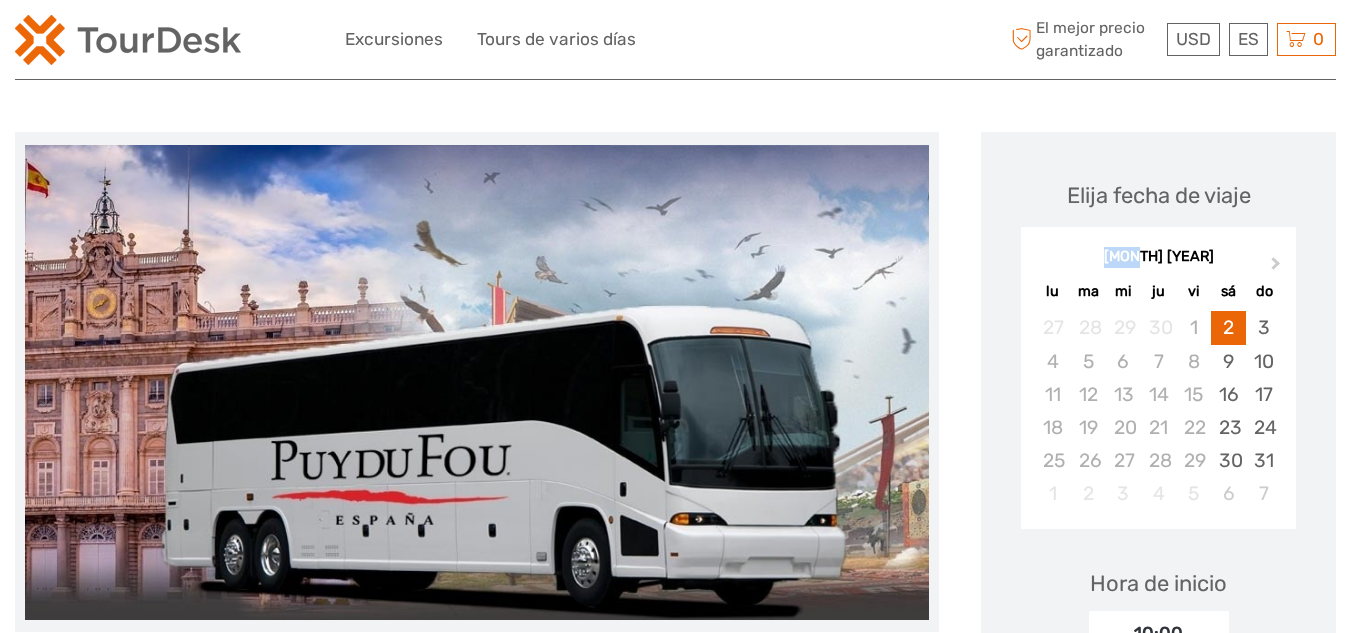 click on "[MONTH] [YEAR]" at bounding box center (1158, 257) 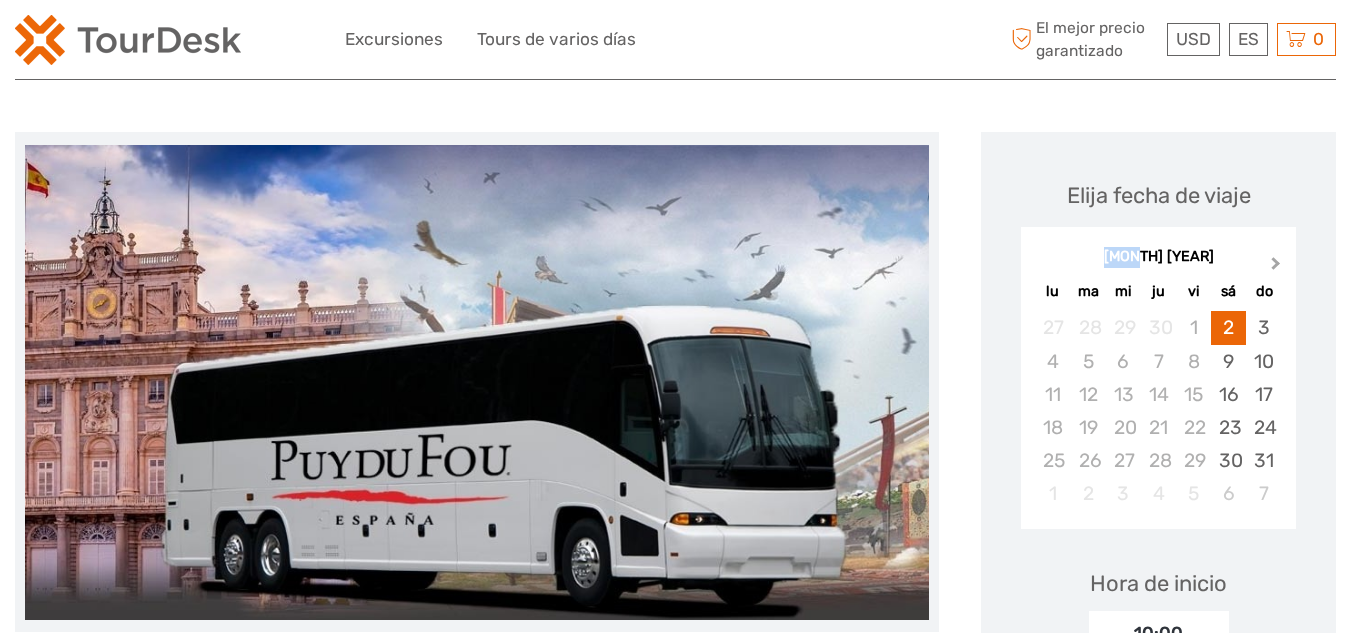 click on "Next Month" at bounding box center [1276, 267] 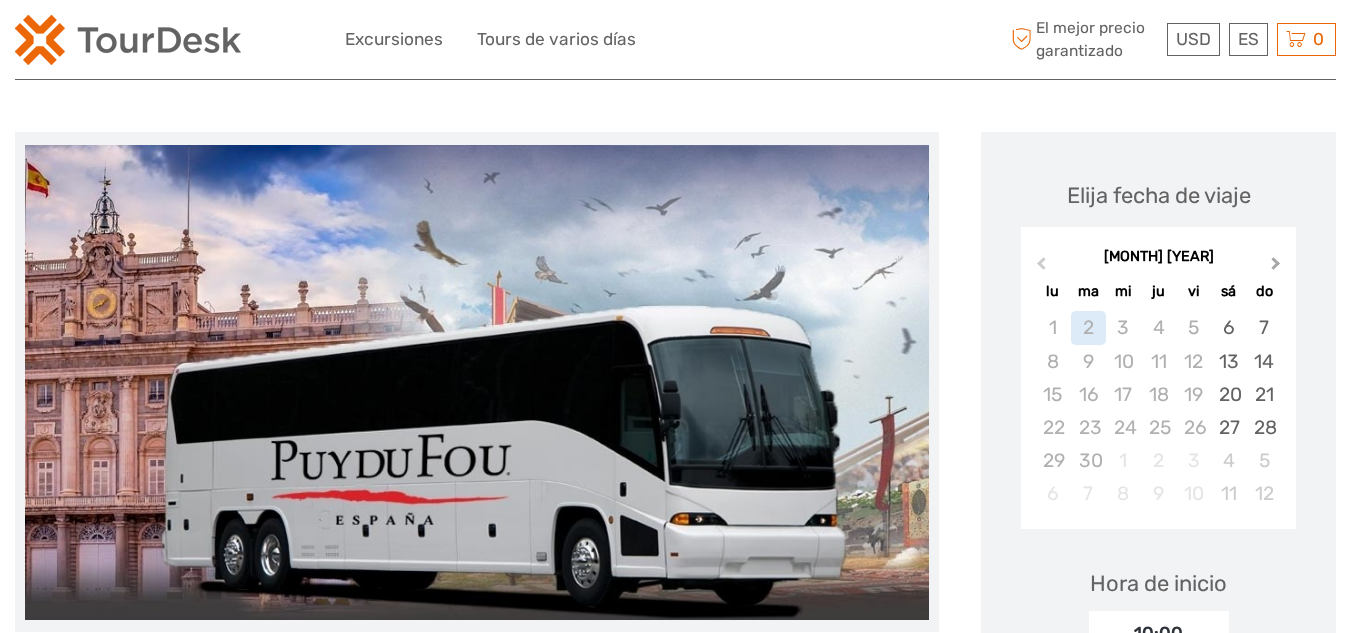 click on "Next Month" at bounding box center (1276, 267) 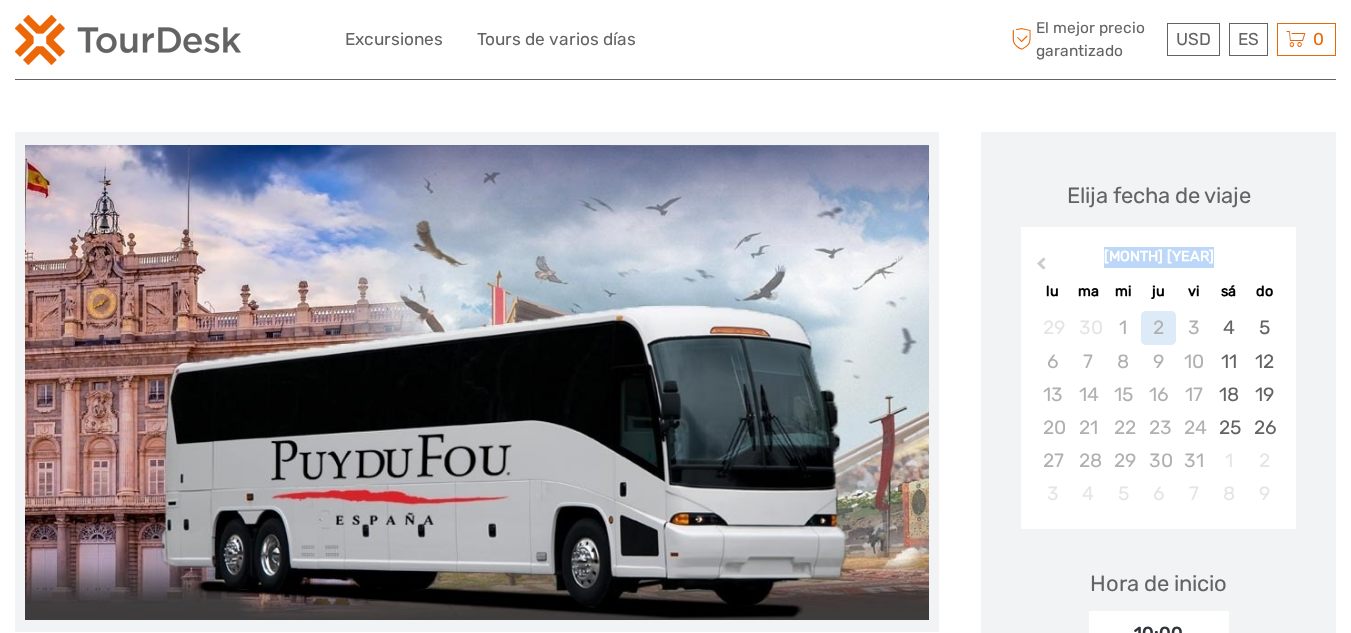click on "[MONTH] [YEAR]" at bounding box center (1158, 257) 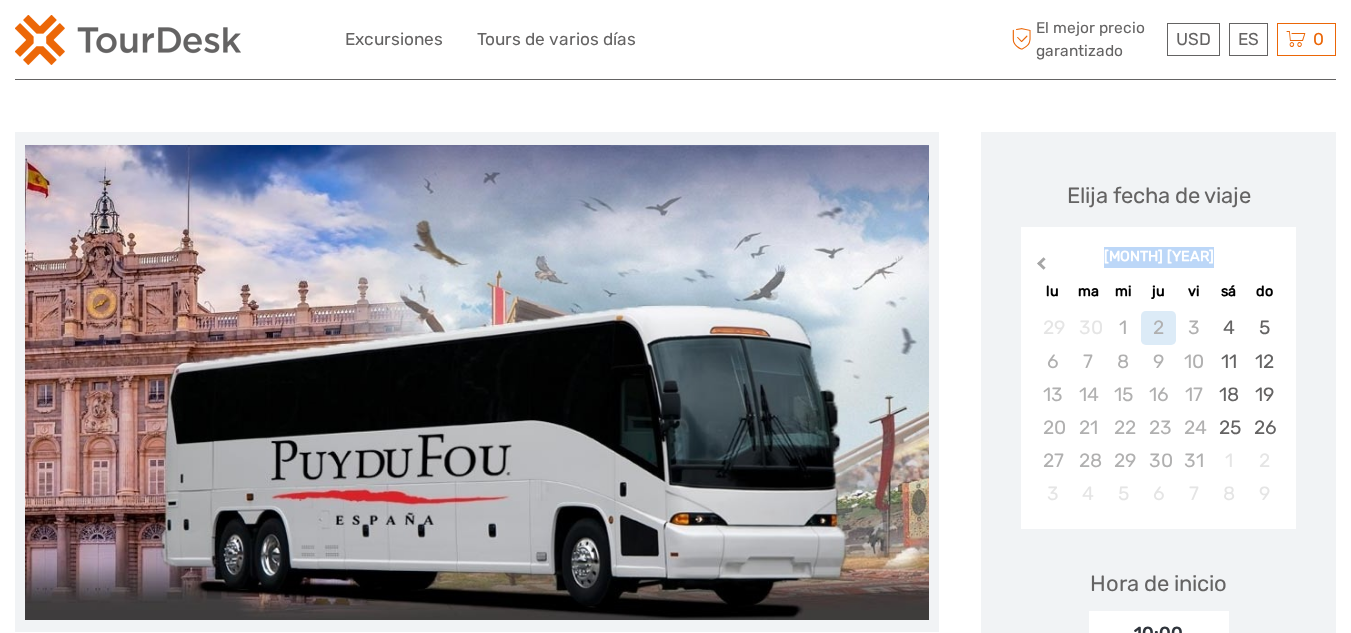 click on "Previous Month" at bounding box center (1041, 267) 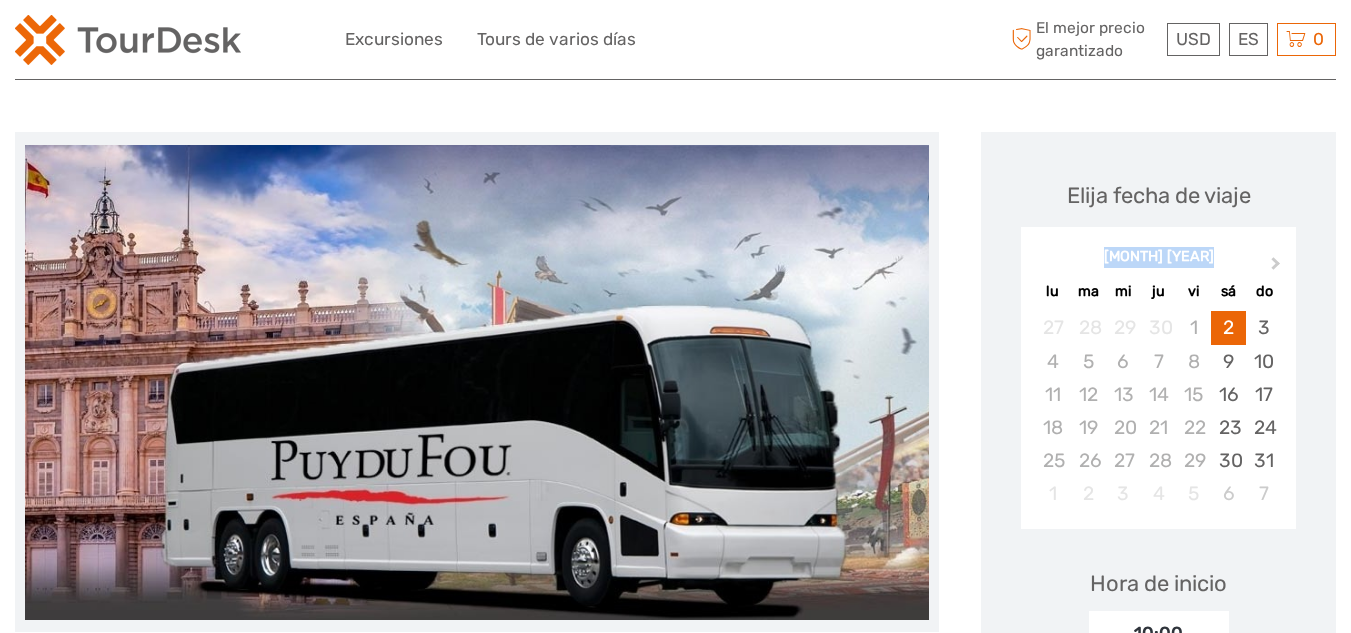 click on "[MONTH] [YEAR]" at bounding box center (1158, 257) 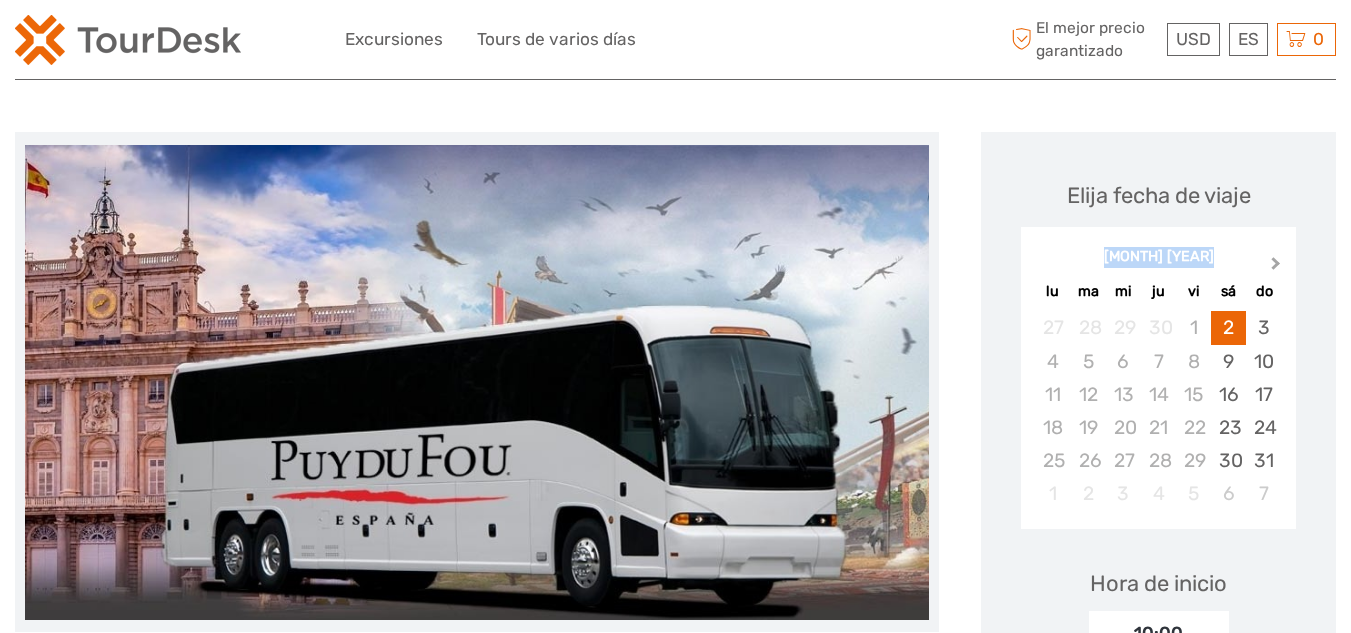 click on "Next Month" at bounding box center [1278, 268] 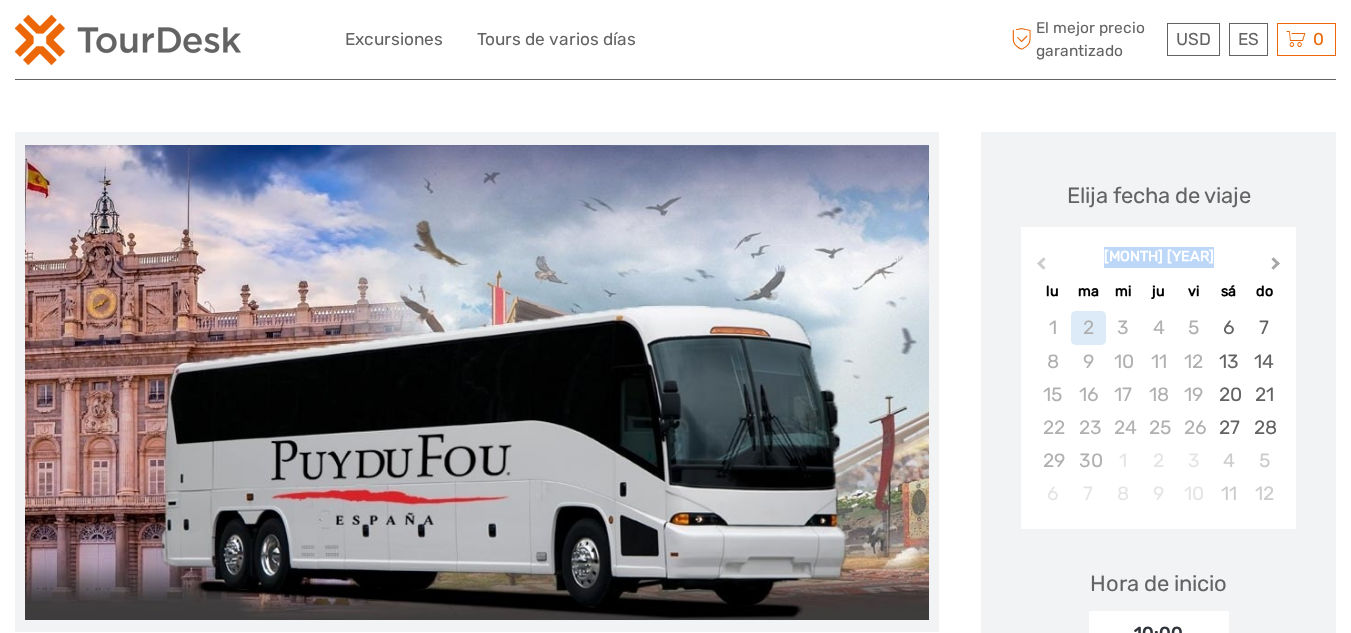 click on "Next Month" at bounding box center (1276, 267) 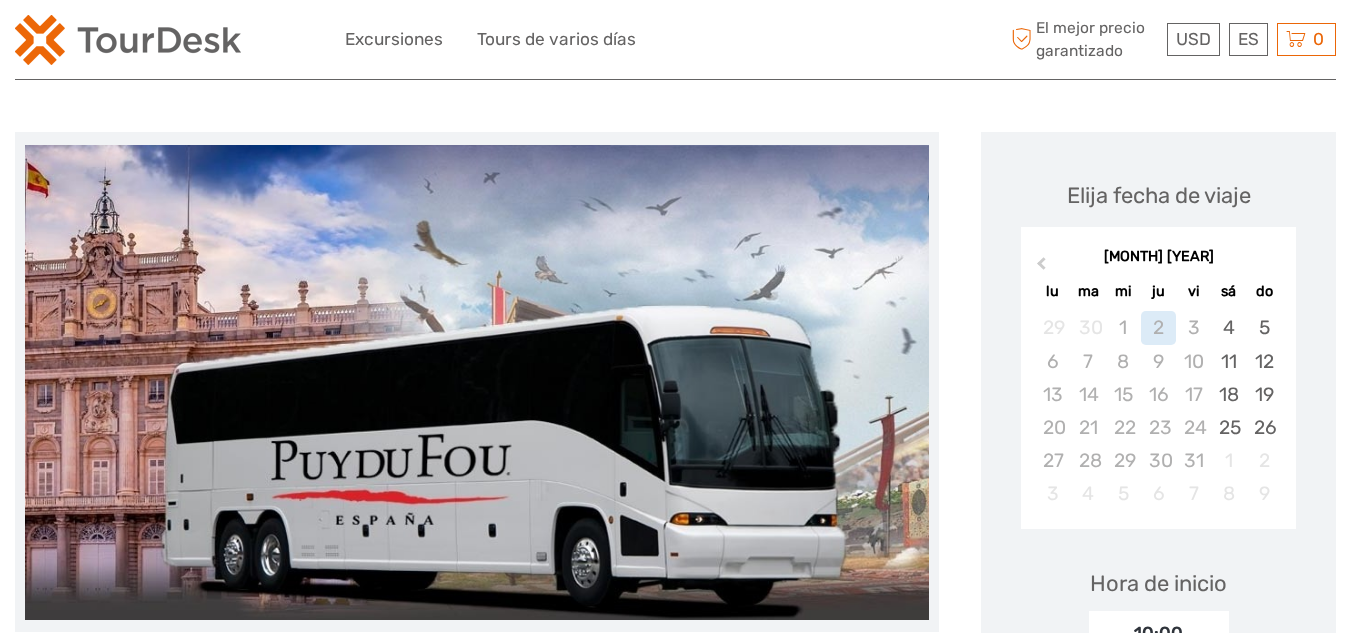 click on "[MONTH] [YEAR] lu ma mi ju vi sá do" at bounding box center [1158, 272] 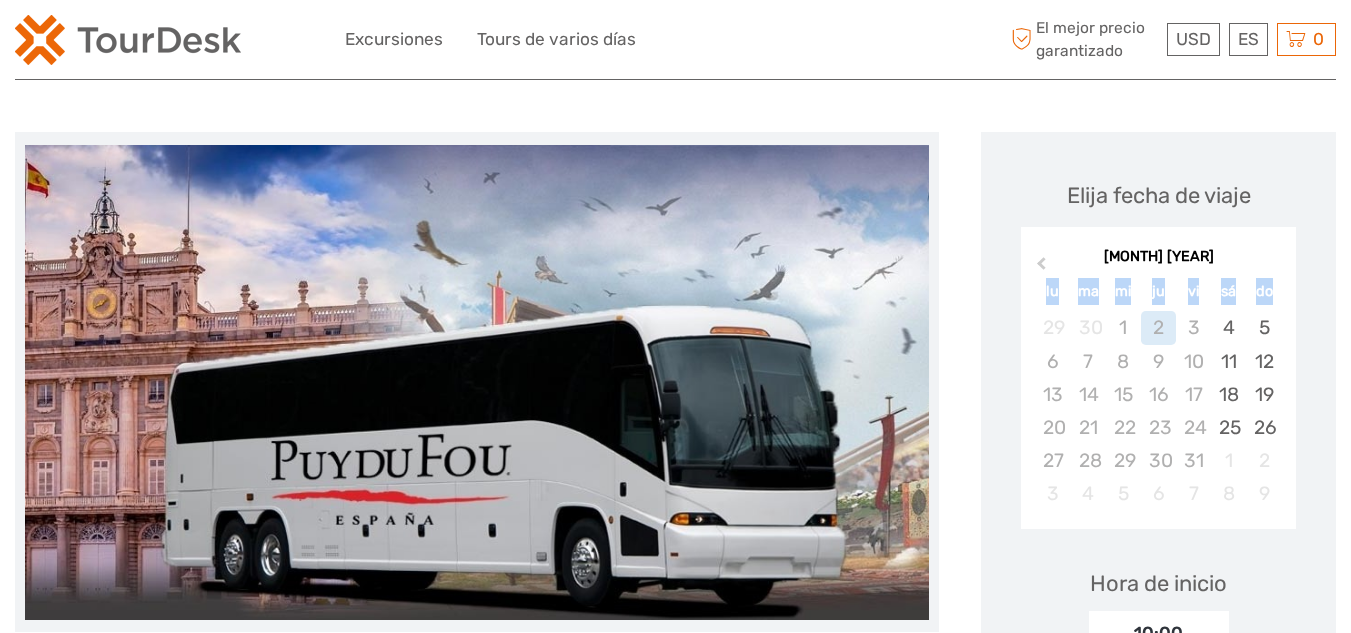 click on "[MONTH] [YEAR] lu ma mi ju vi sá do" at bounding box center (1158, 272) 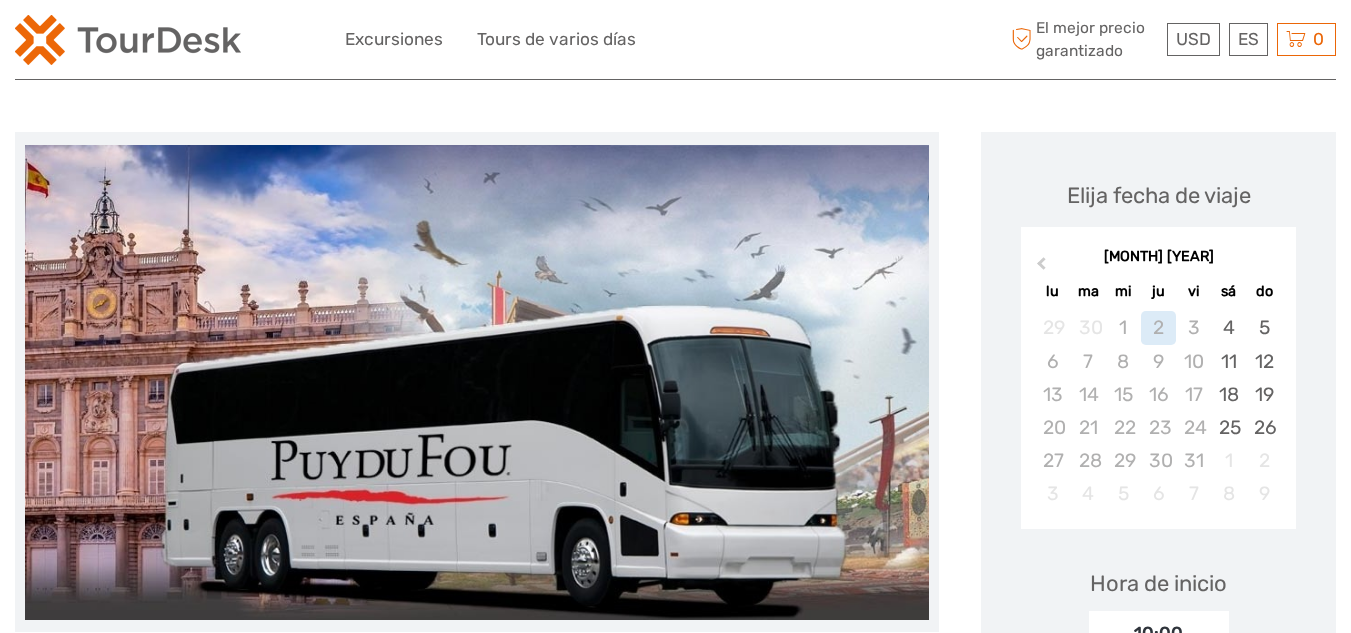 click on "Elija fecha de viaje" at bounding box center (1159, 195) 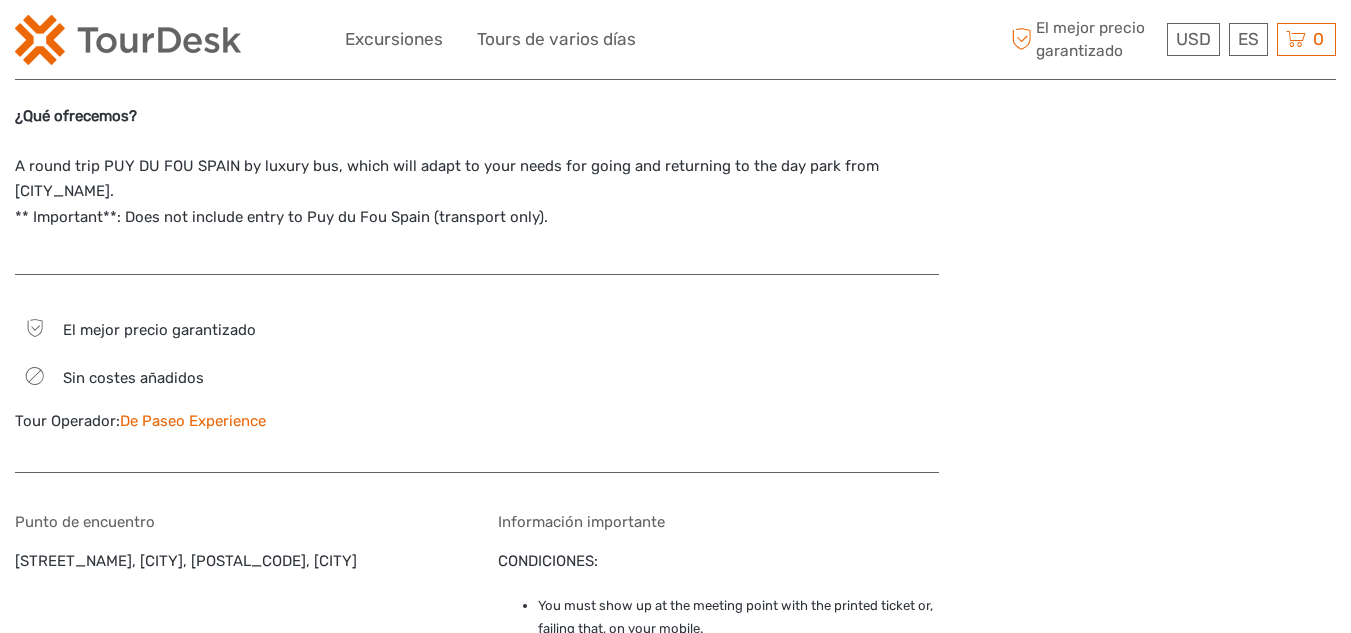 scroll, scrollTop: 1200, scrollLeft: 0, axis: vertical 